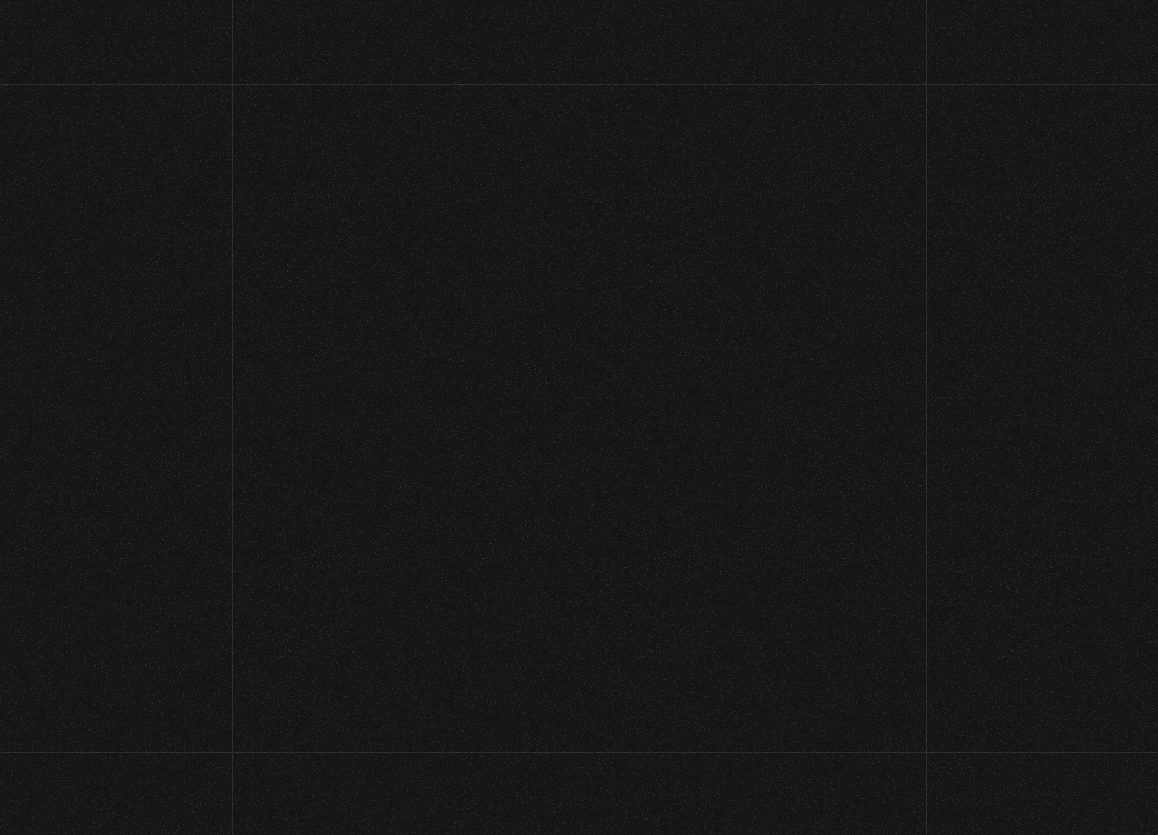 scroll, scrollTop: 0, scrollLeft: 0, axis: both 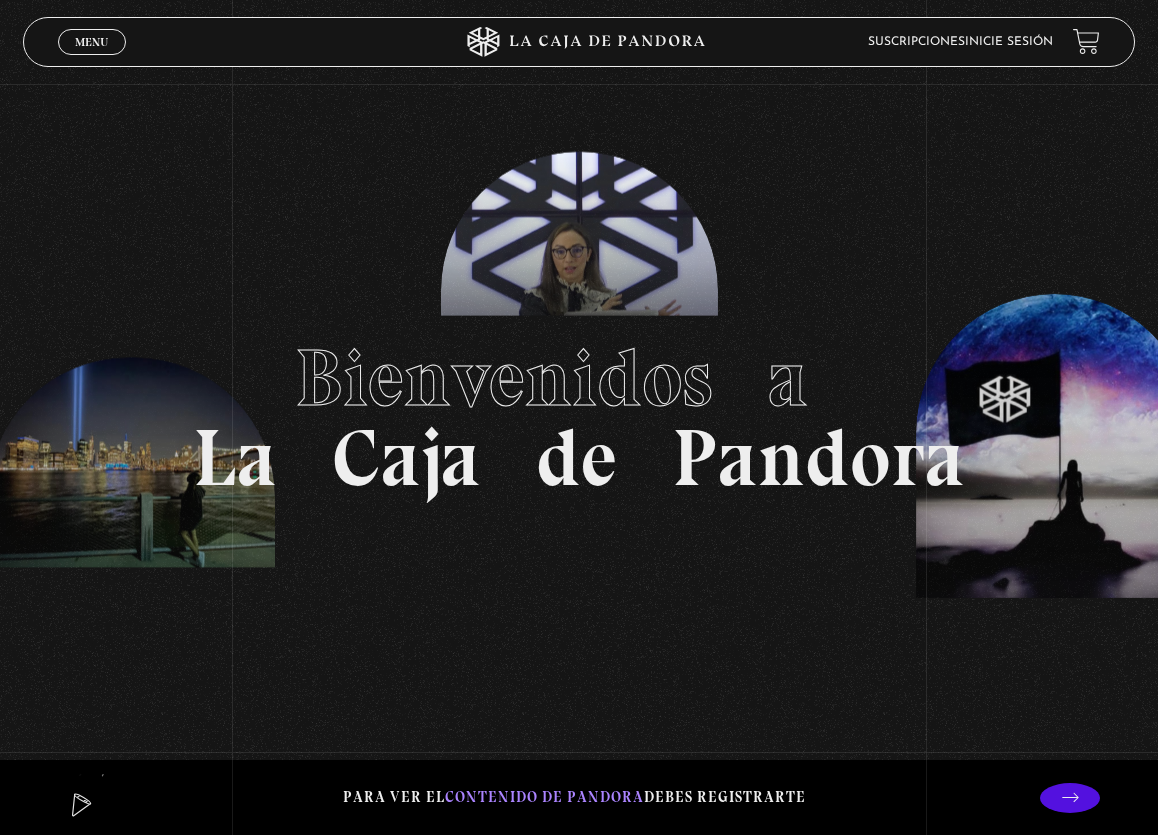 click on "Inicie sesión" at bounding box center (1009, 42) 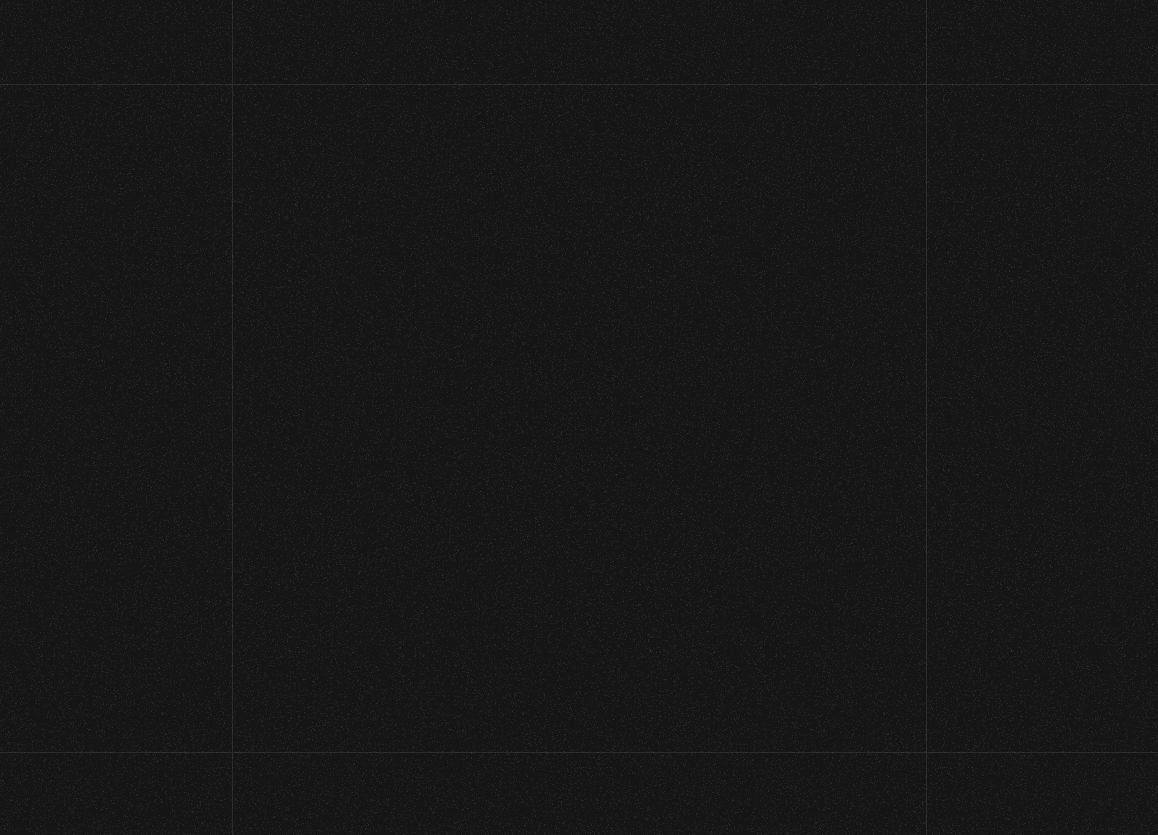 scroll, scrollTop: 0, scrollLeft: 0, axis: both 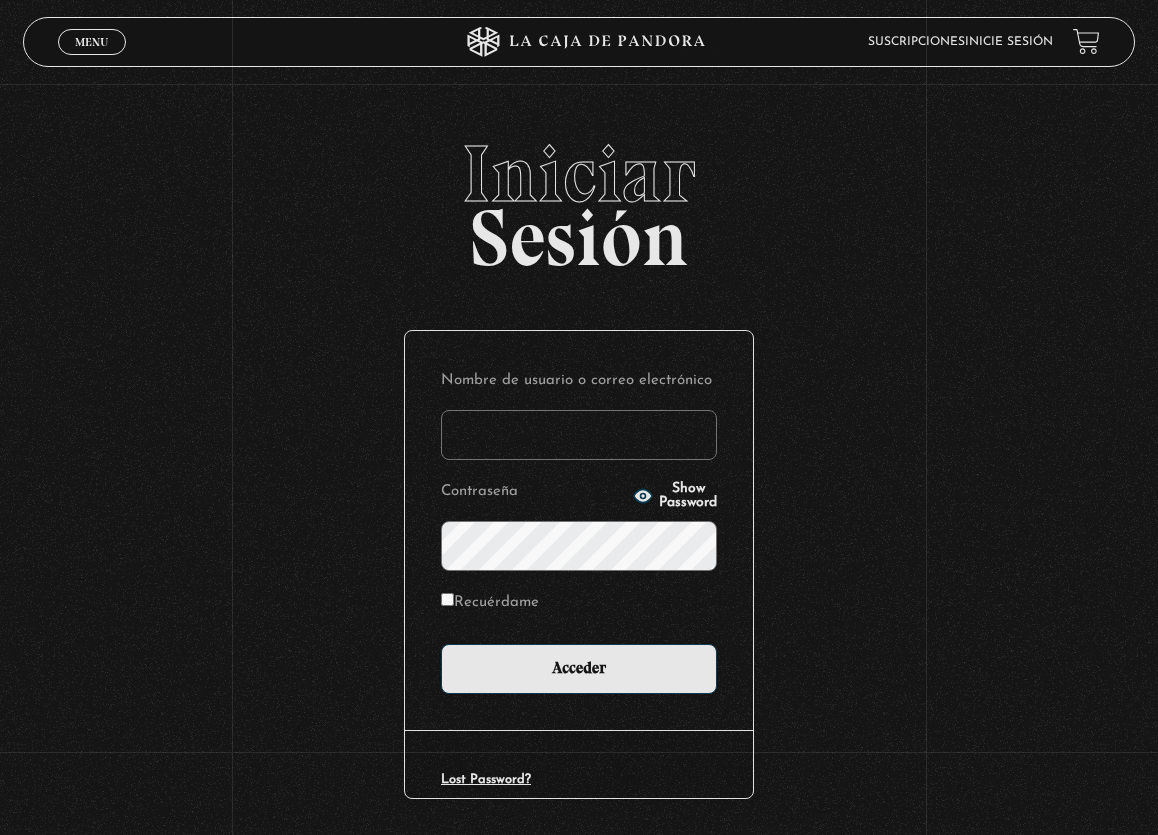 click on "Nombre de usuario o correo electrónico" at bounding box center [579, 435] 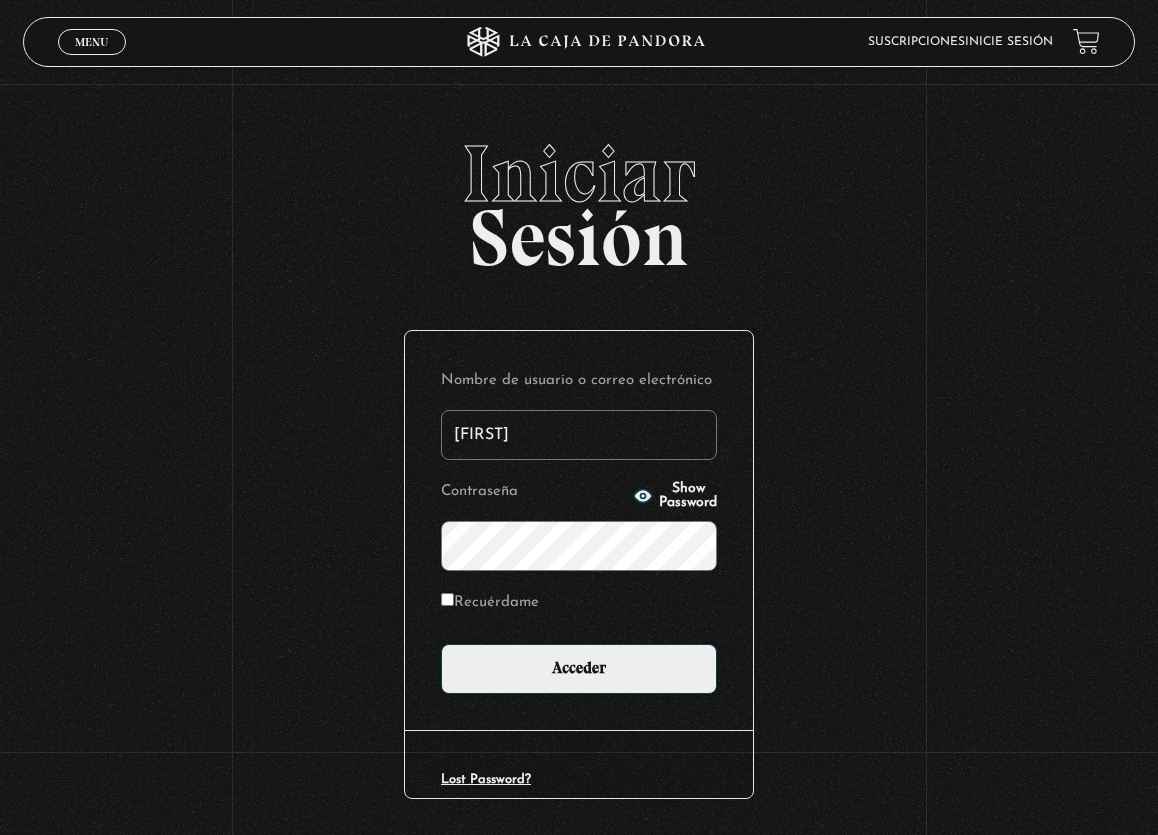 type on "jenniferca1103@hotmail.com" 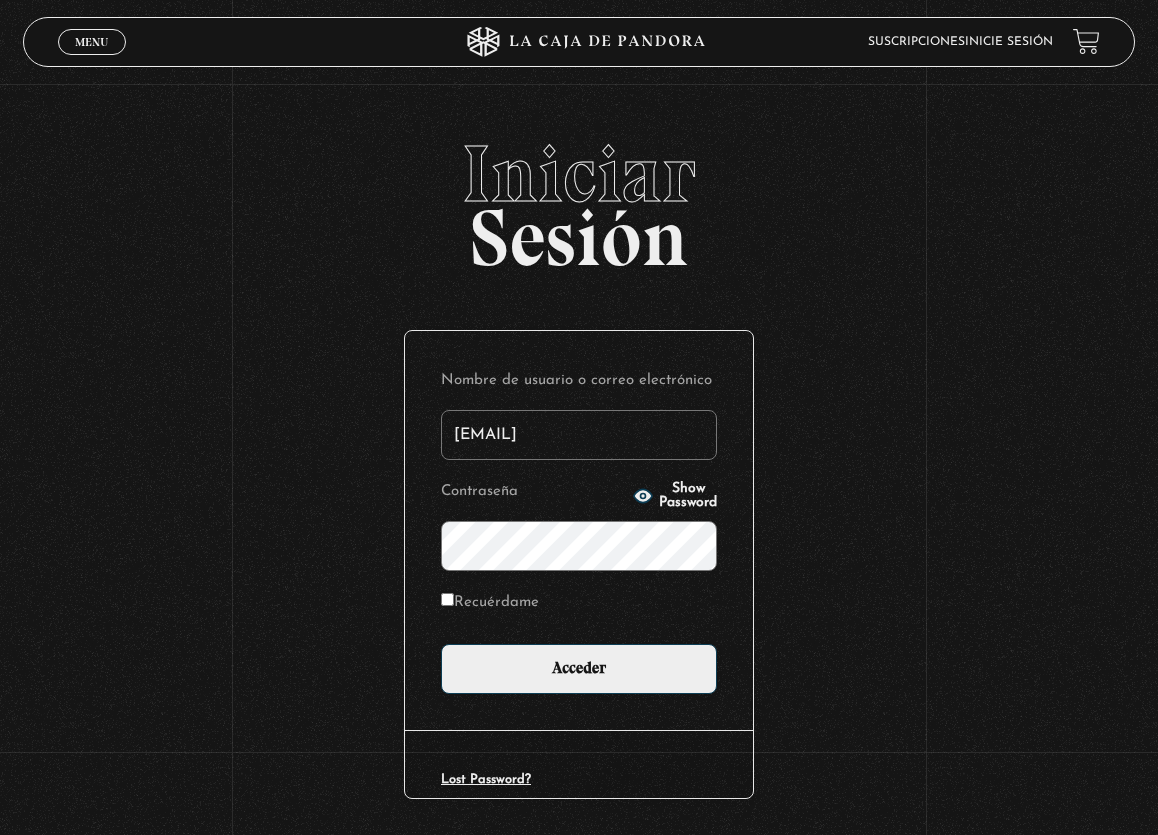 click on "Recuérdame" at bounding box center [490, 602] 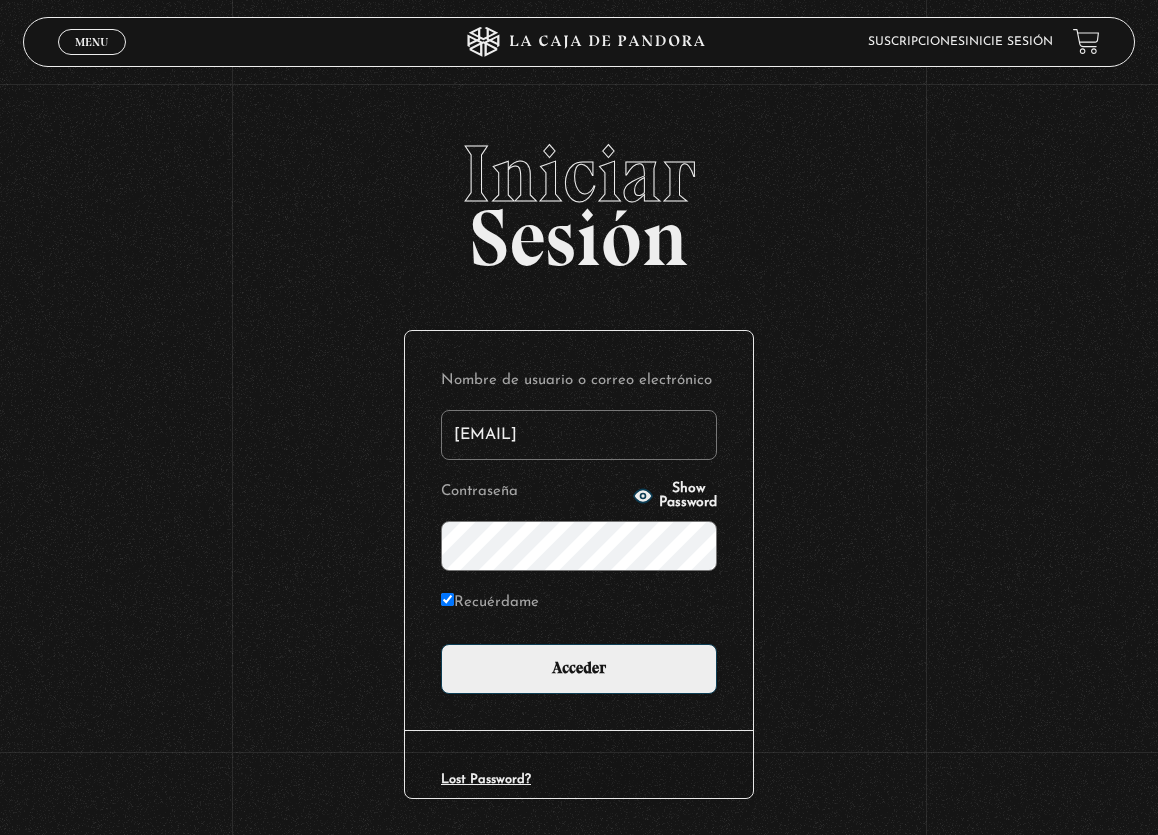 click on "Recuérdame" at bounding box center [490, 602] 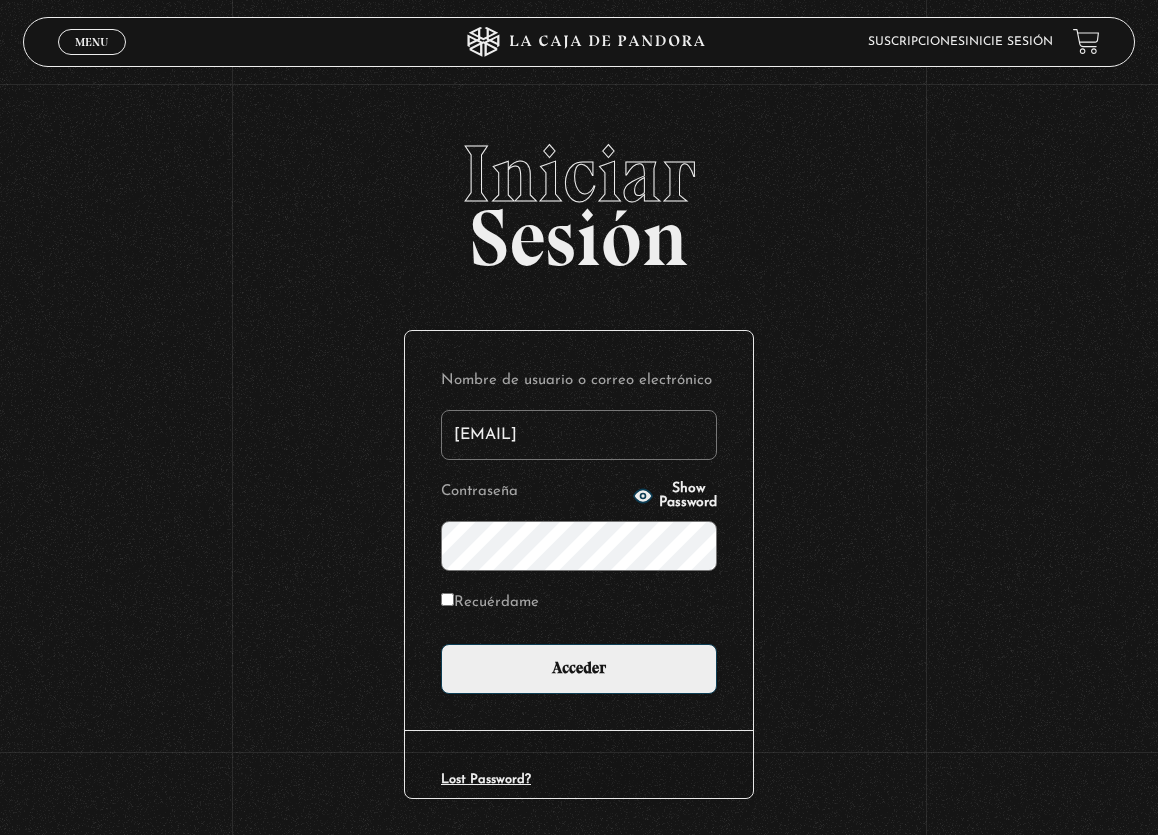 click on "Show Password" at bounding box center (688, 496) 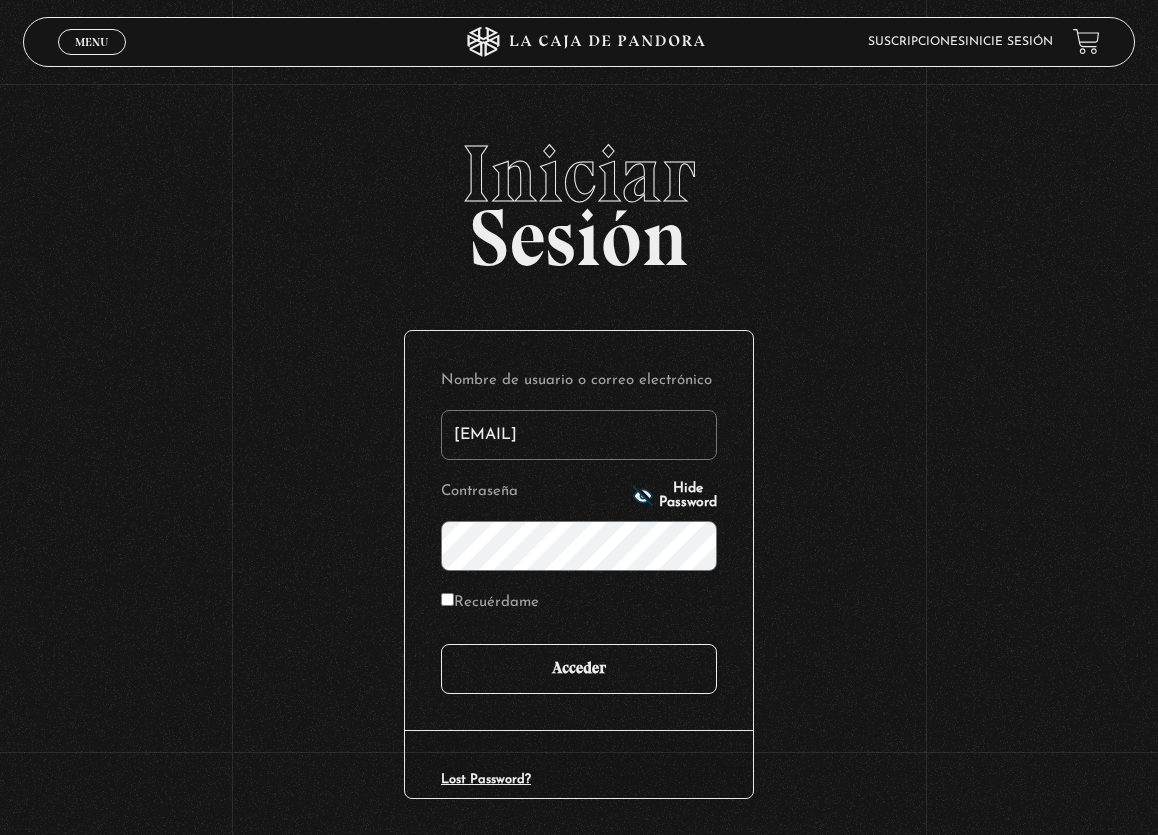 click on "Acceder" at bounding box center (579, 669) 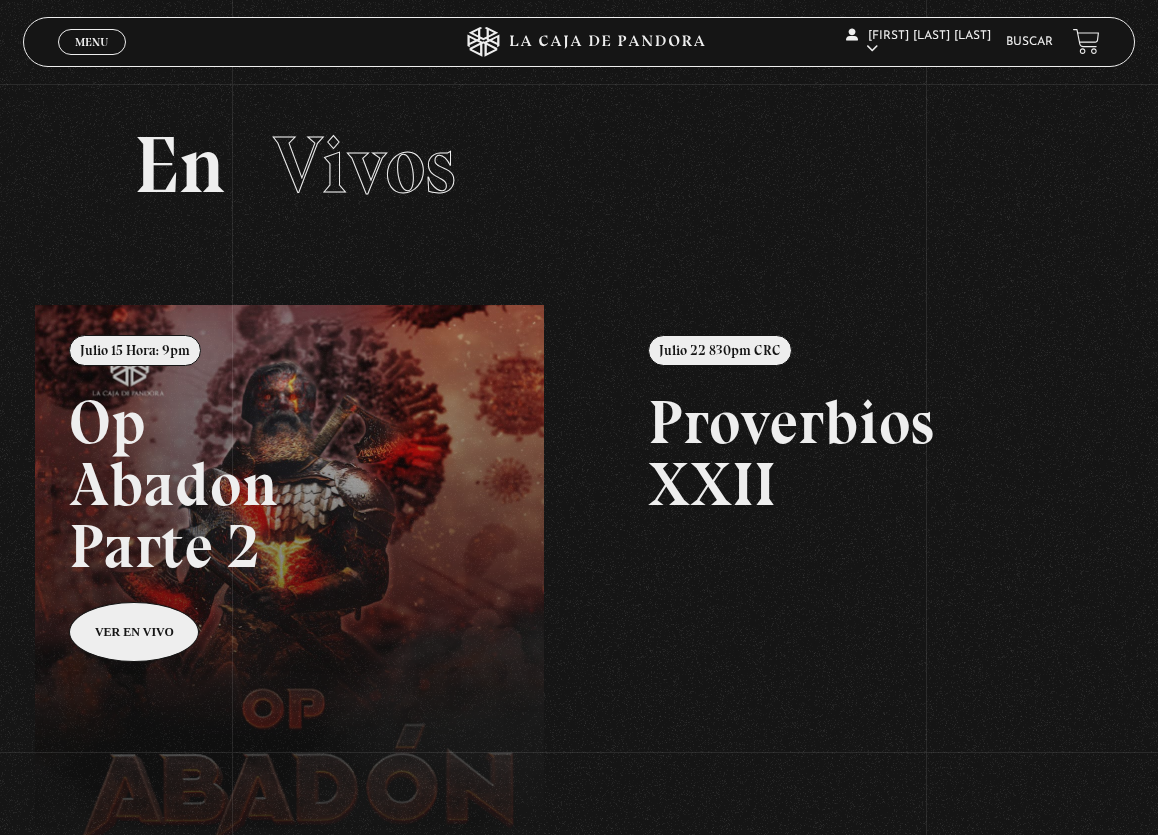 scroll, scrollTop: 0, scrollLeft: 0, axis: both 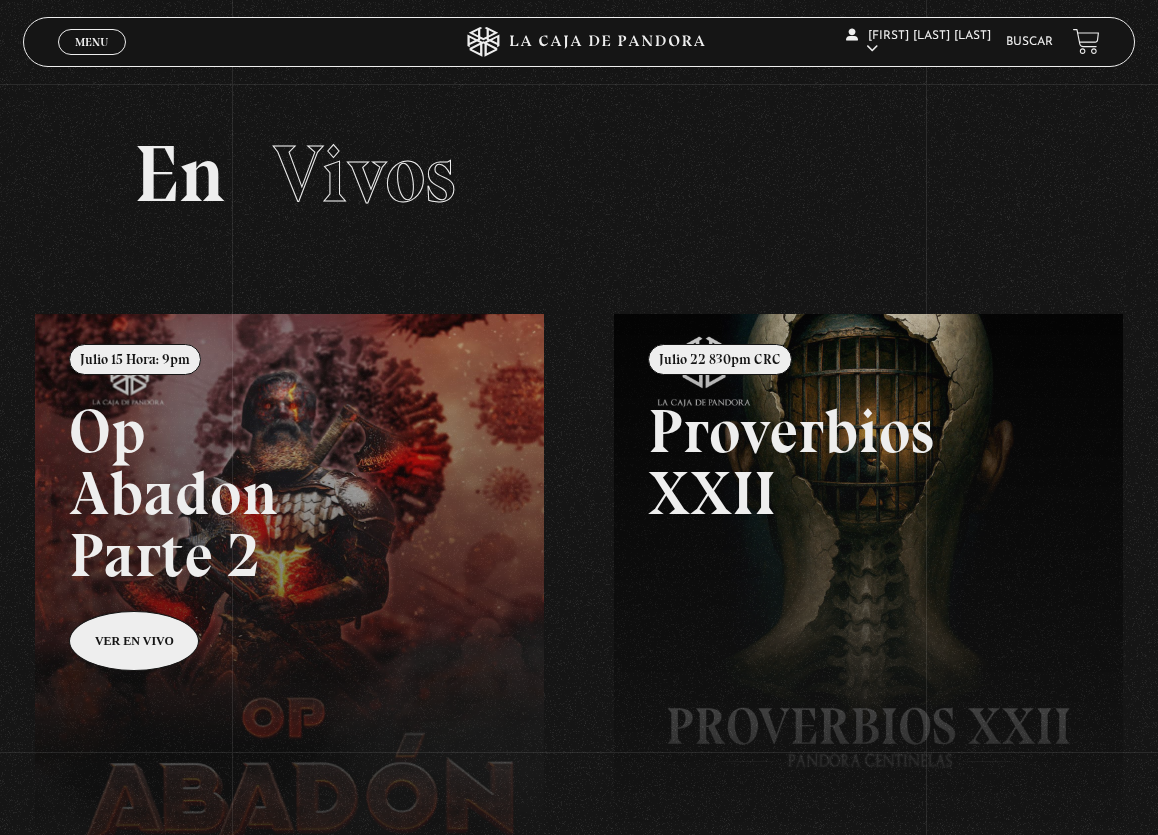 click on "Menu" at bounding box center [91, 42] 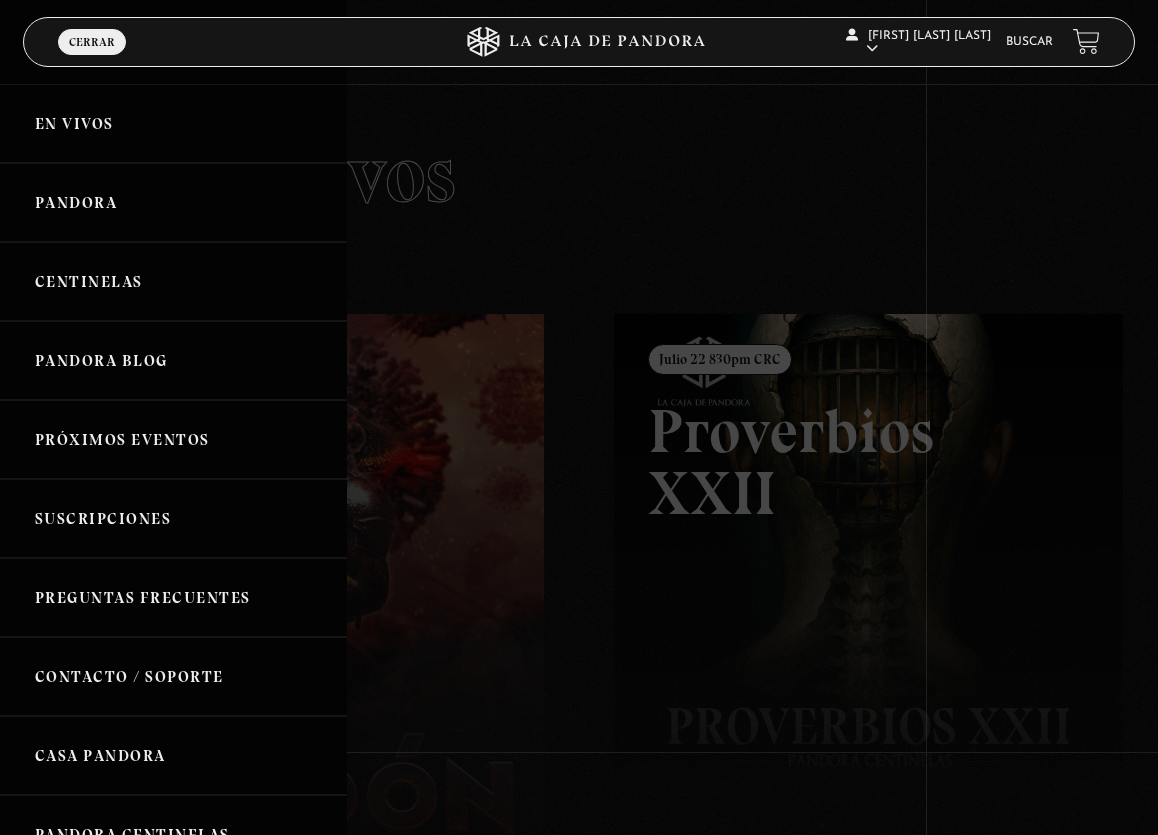 click on "Pandora" at bounding box center (173, 202) 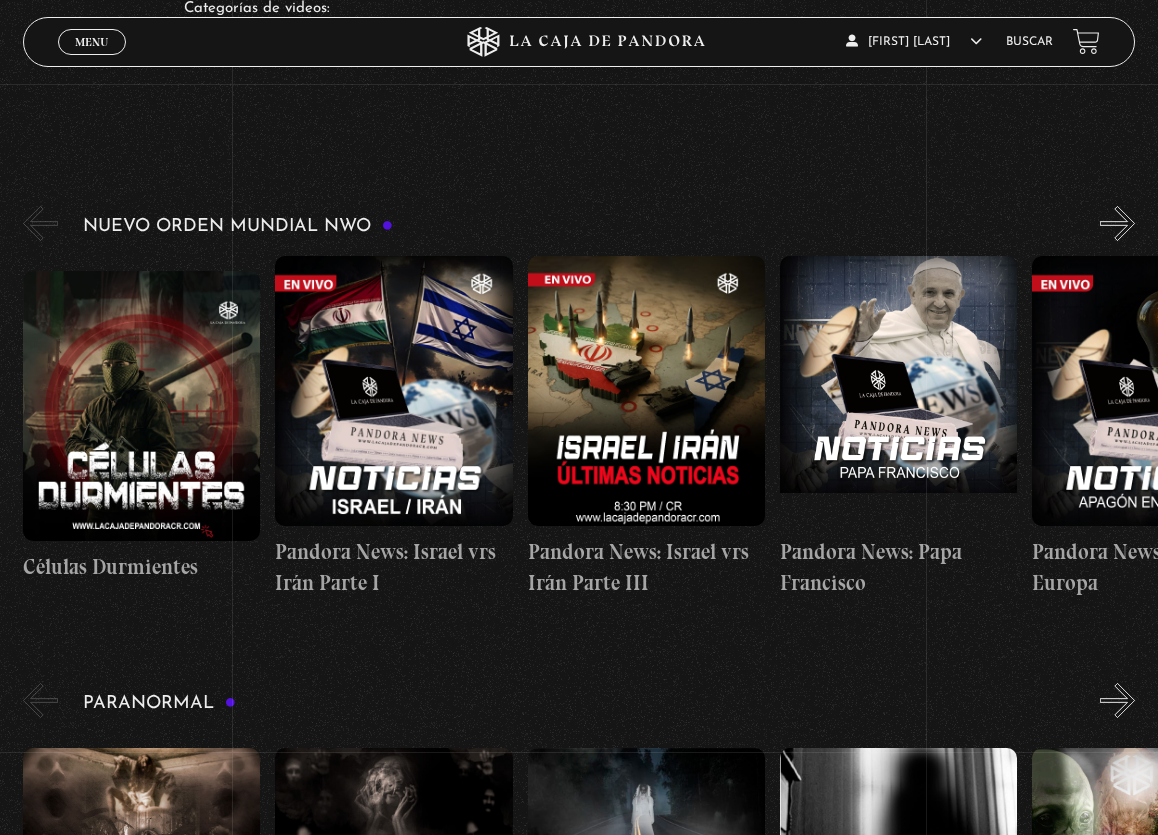 scroll, scrollTop: 221, scrollLeft: 0, axis: vertical 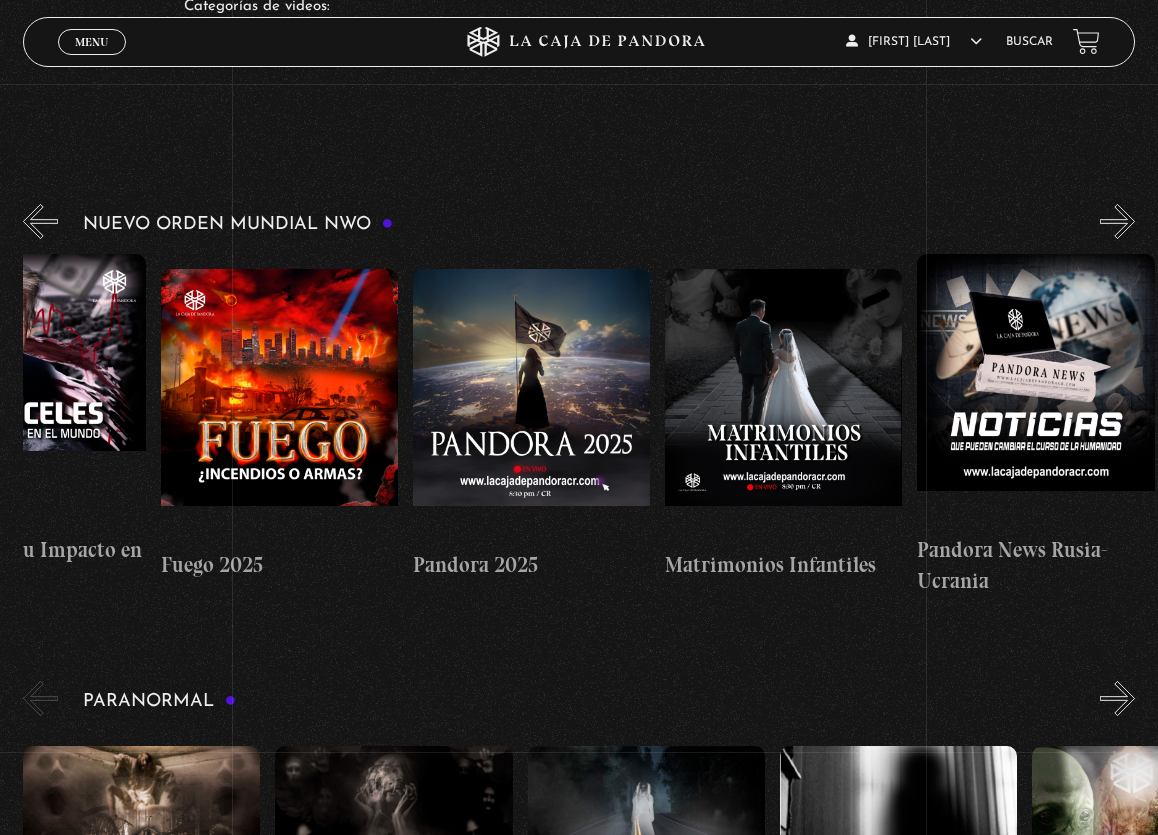 click at bounding box center [531, 404] 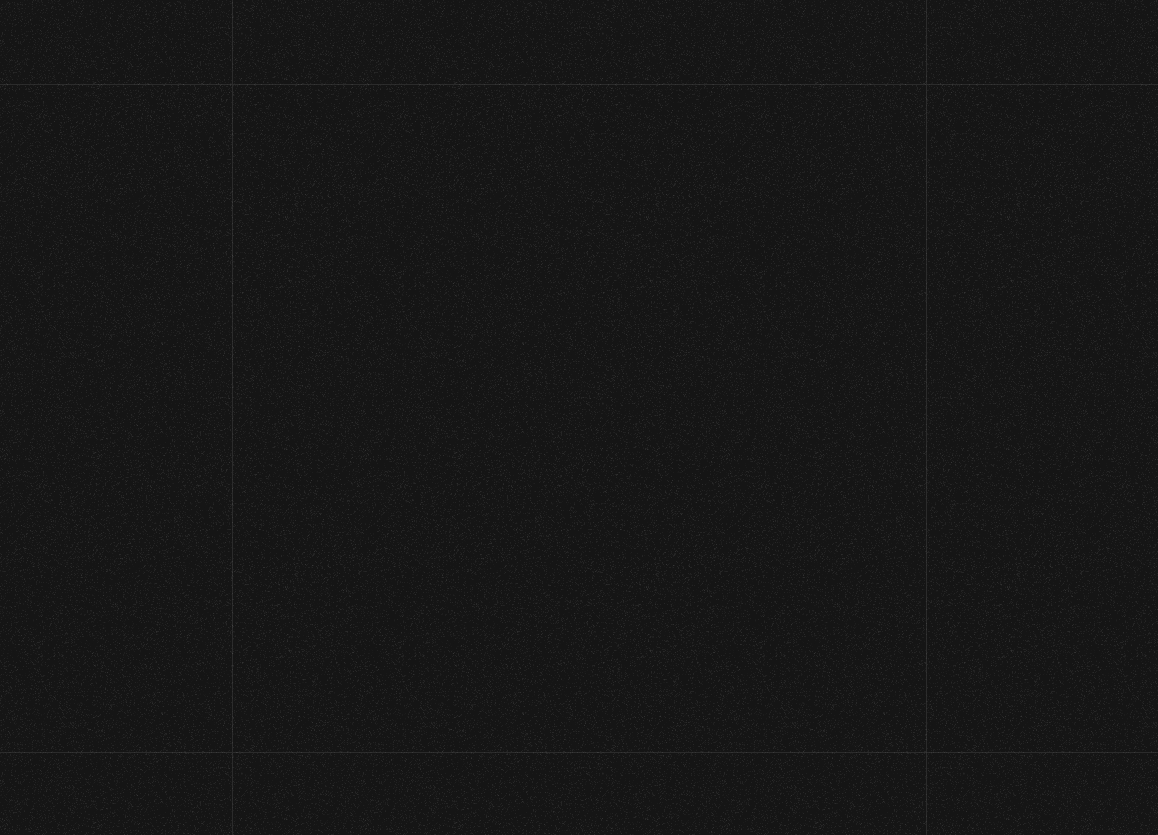 scroll, scrollTop: 0, scrollLeft: 0, axis: both 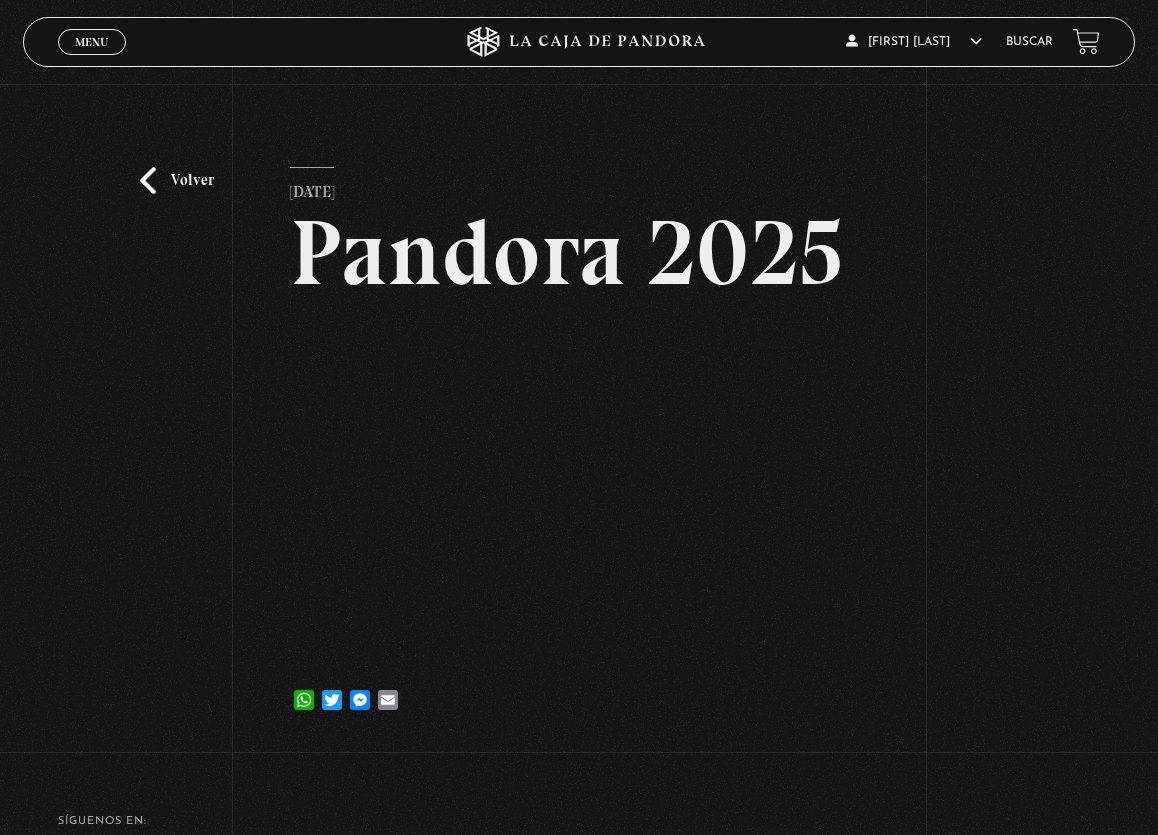 click on "Volver" at bounding box center (177, 180) 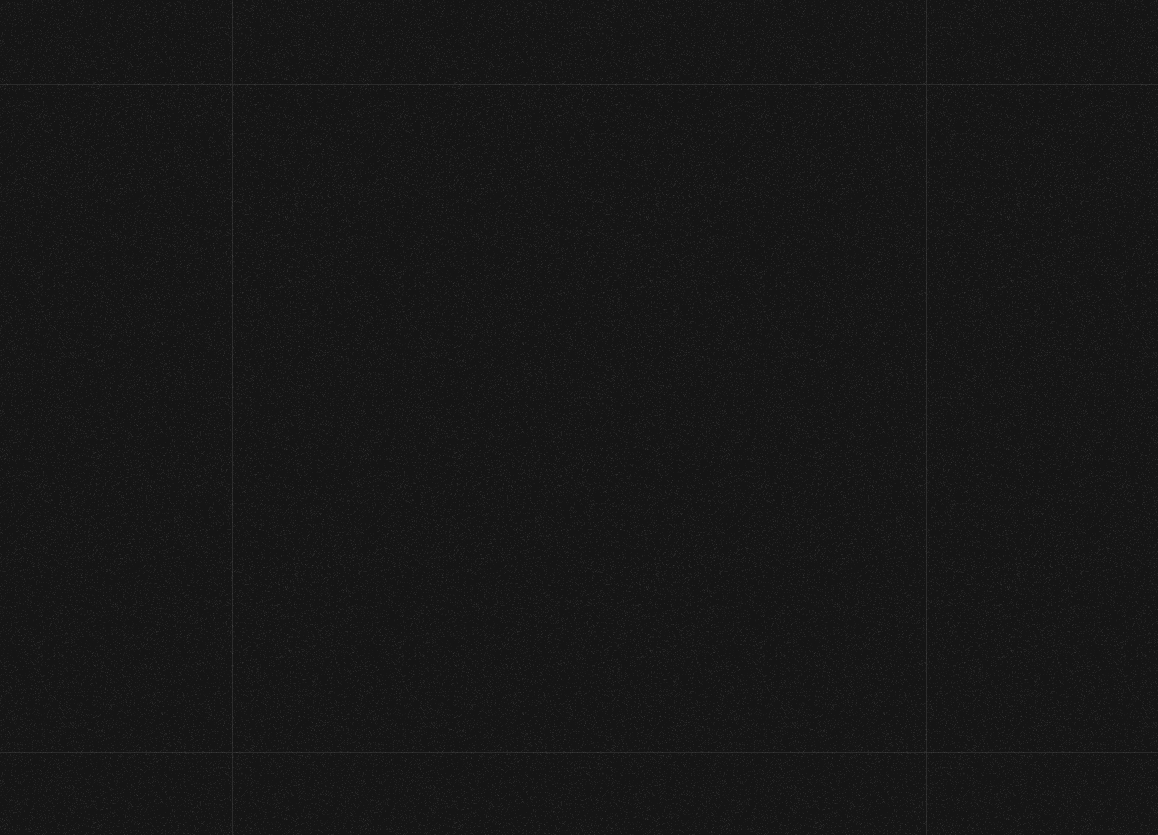 scroll, scrollTop: 229, scrollLeft: 0, axis: vertical 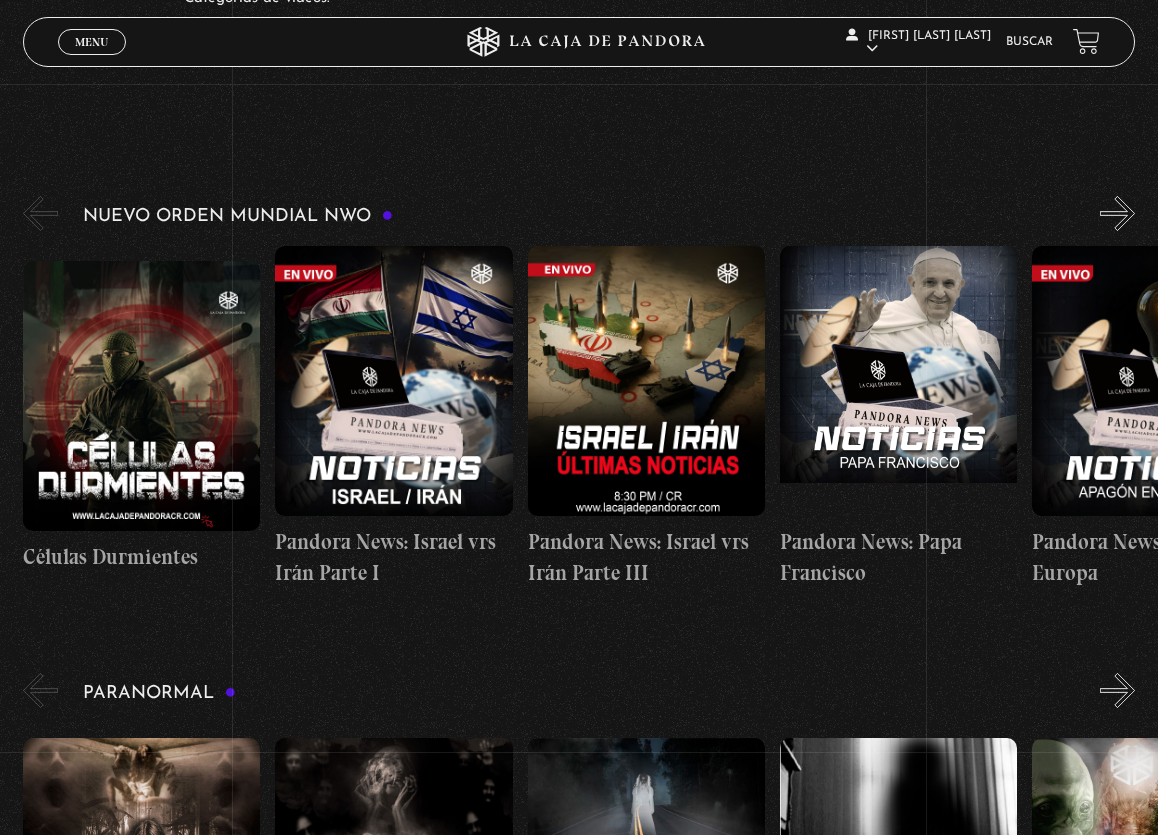 click on "Menu" at bounding box center (91, 42) 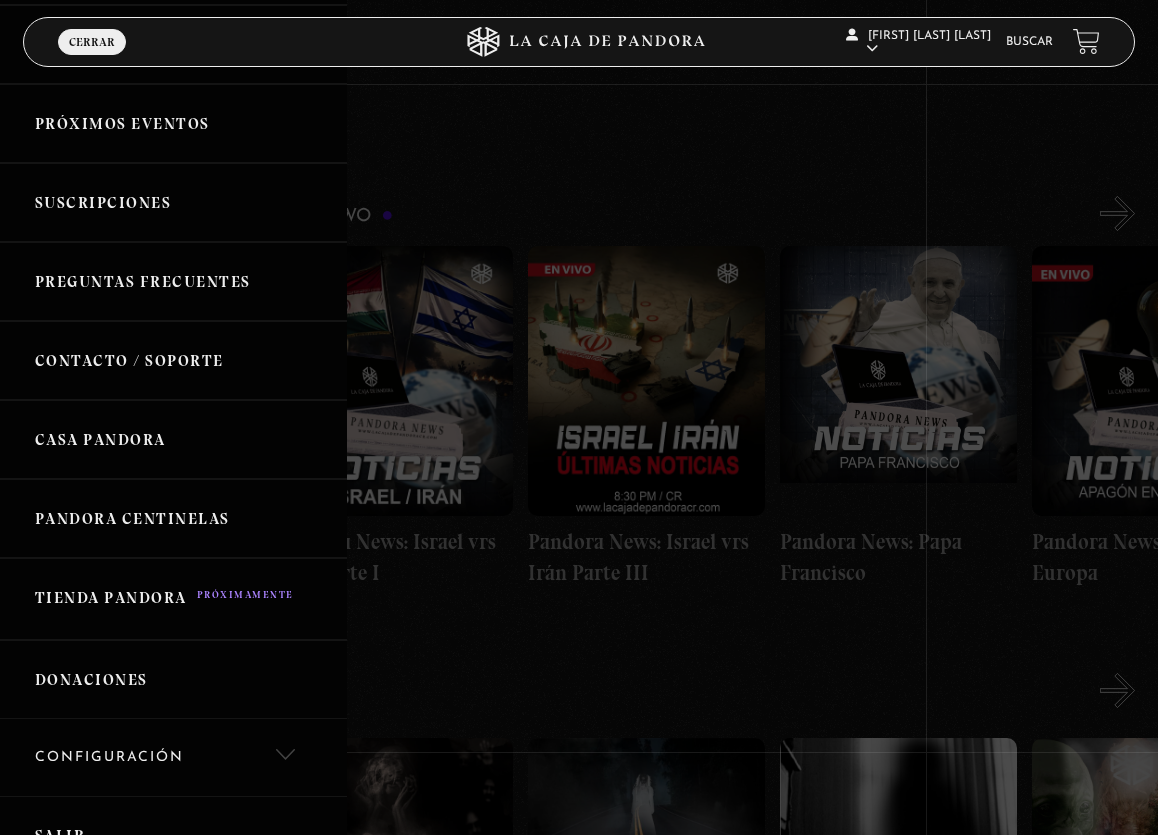 scroll, scrollTop: 578, scrollLeft: 0, axis: vertical 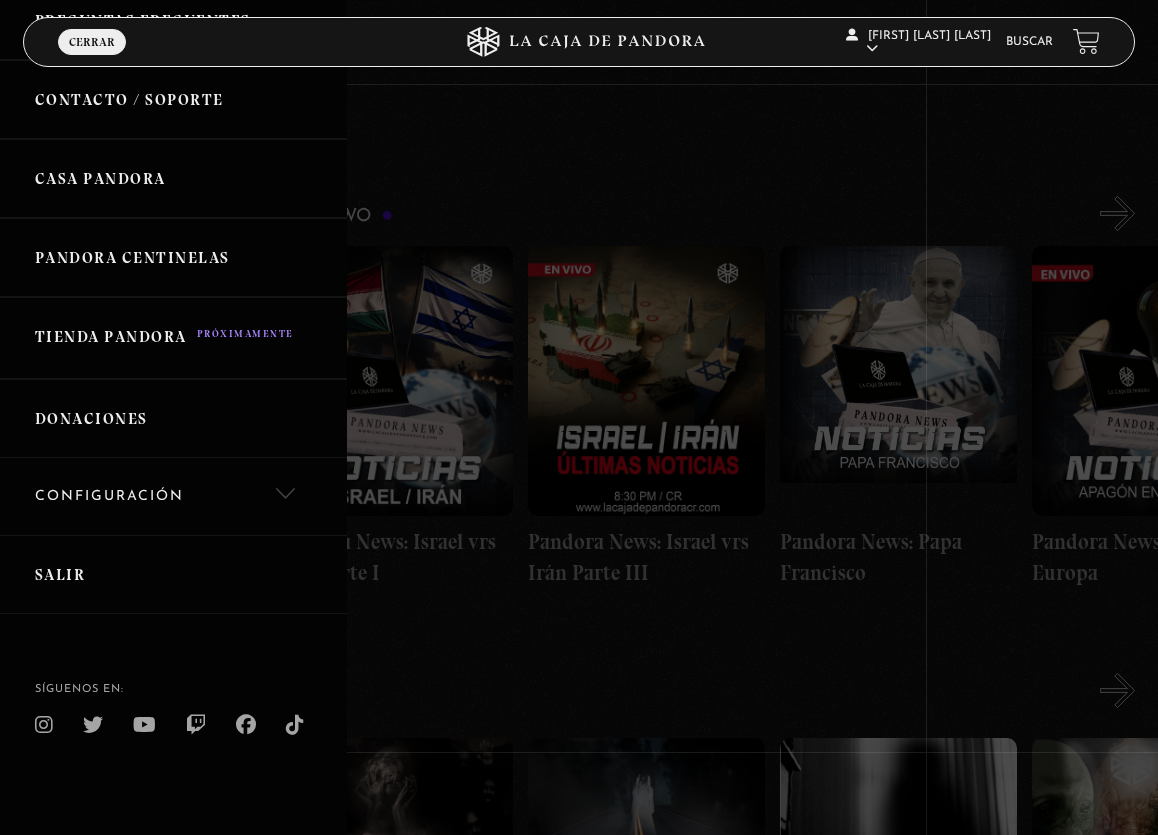 click on "Salir" at bounding box center [173, 574] 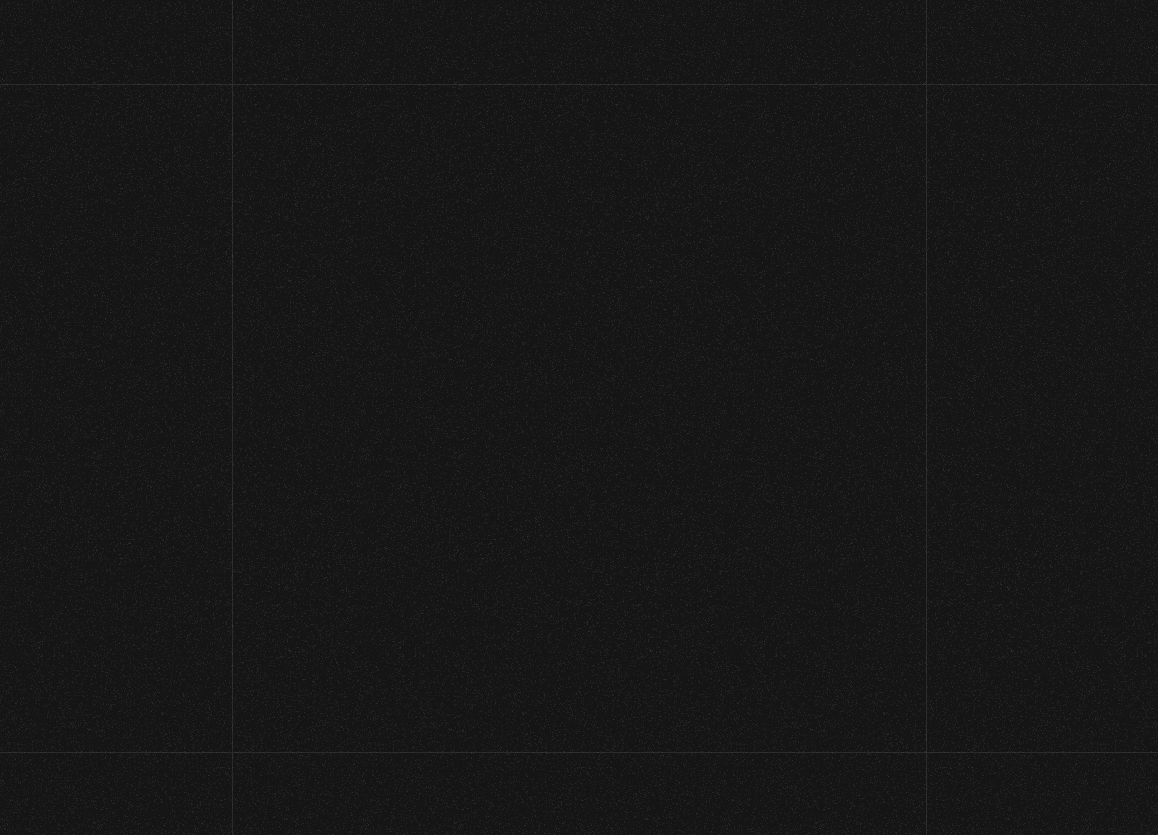 scroll, scrollTop: 0, scrollLeft: 0, axis: both 